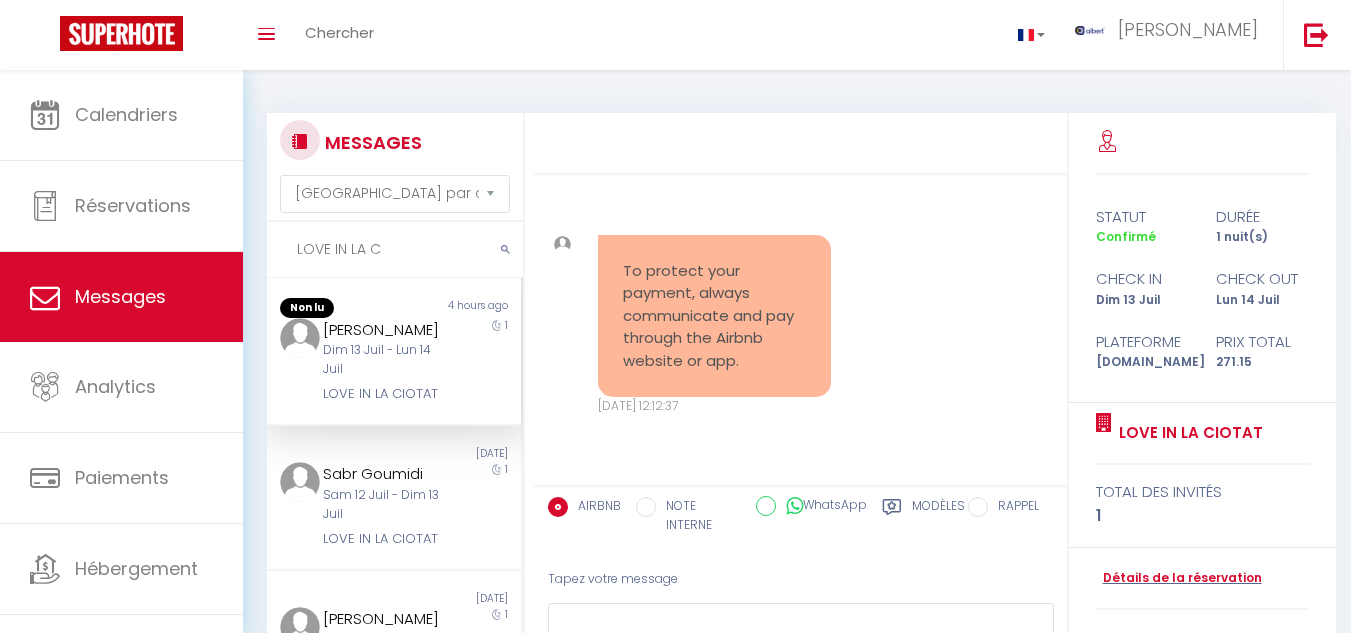 select on "message" 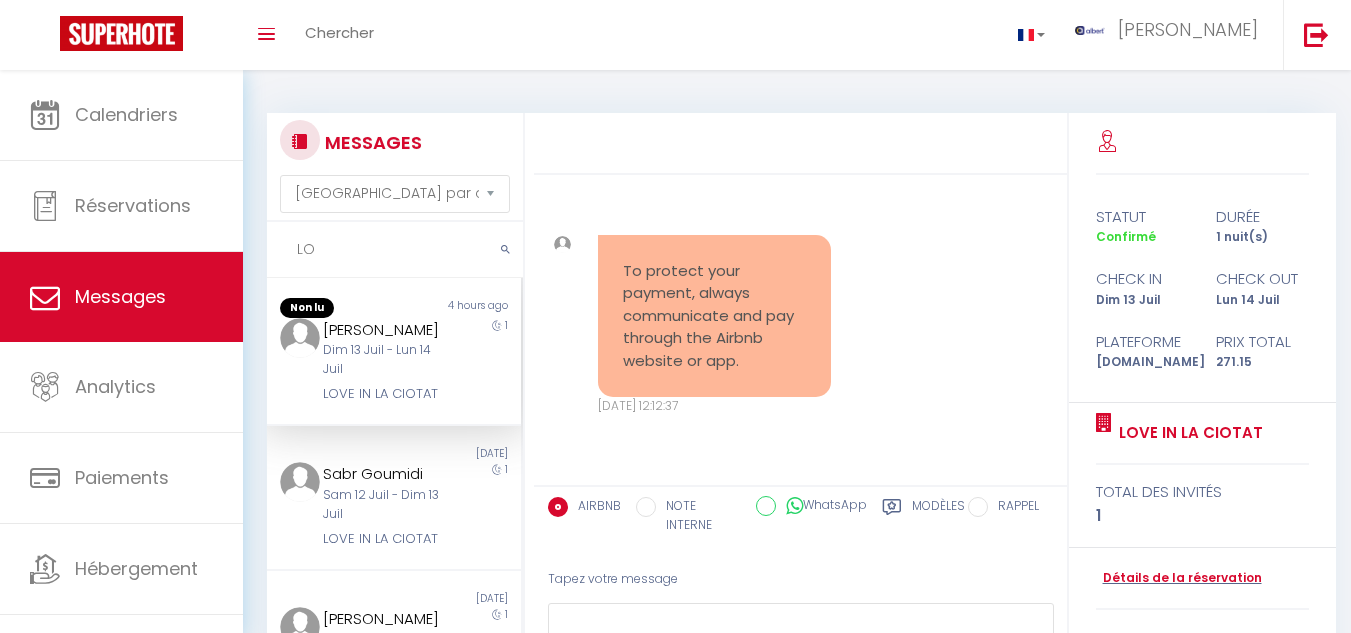 type on "L" 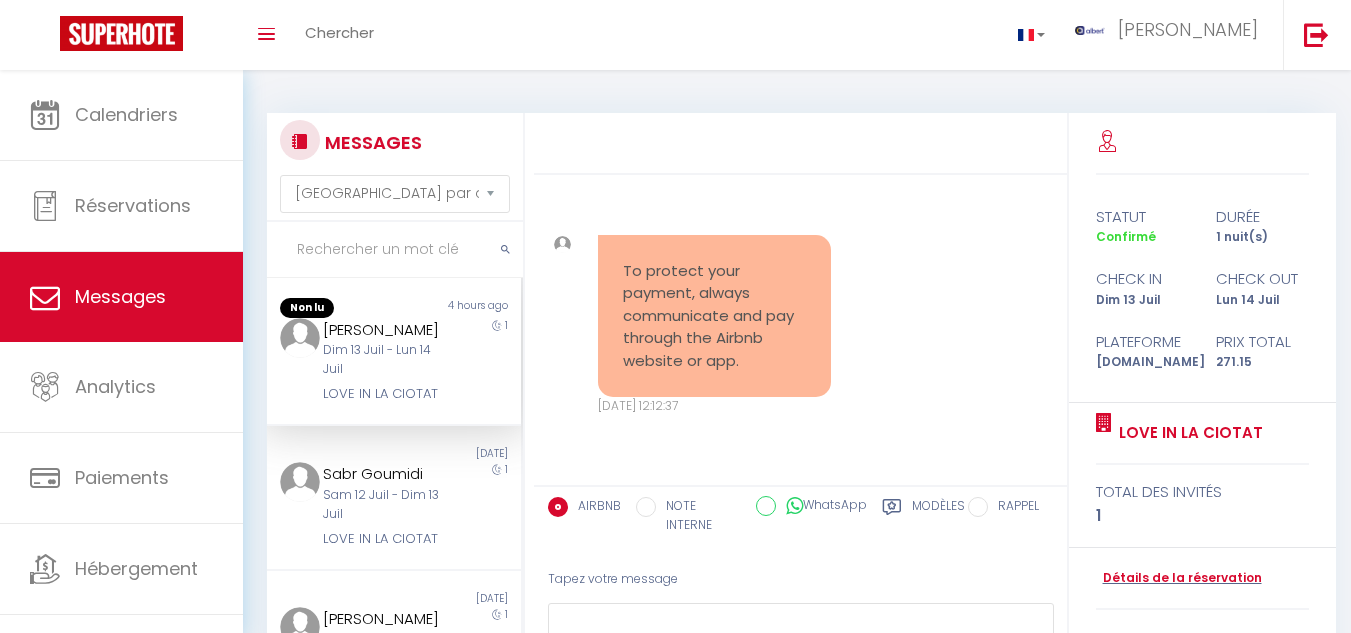 scroll, scrollTop: 0, scrollLeft: 0, axis: both 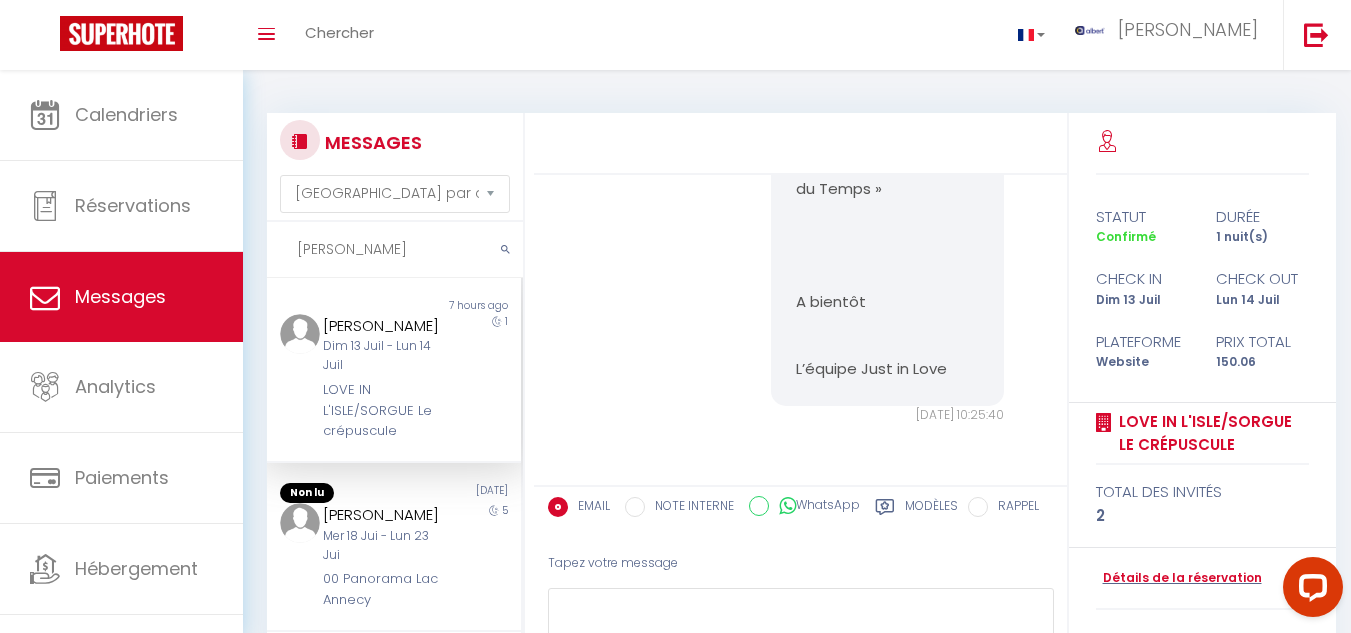 click on "1" at bounding box center (490, 378) 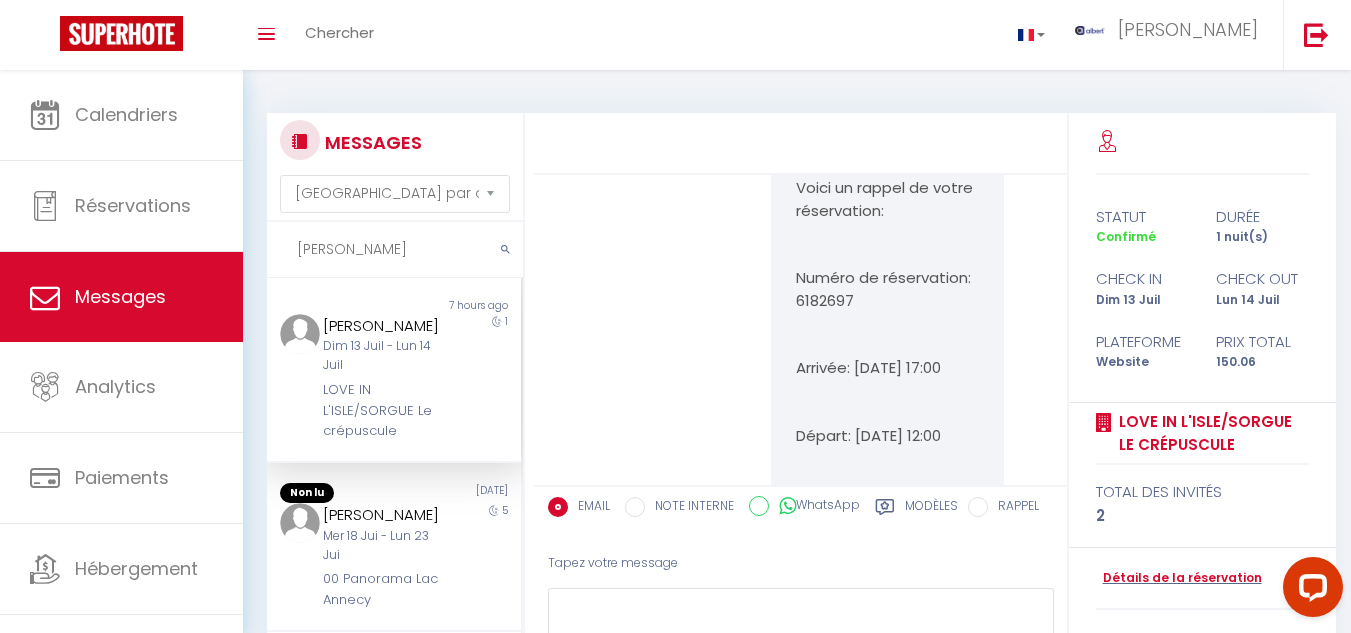 scroll, scrollTop: 7294, scrollLeft: 0, axis: vertical 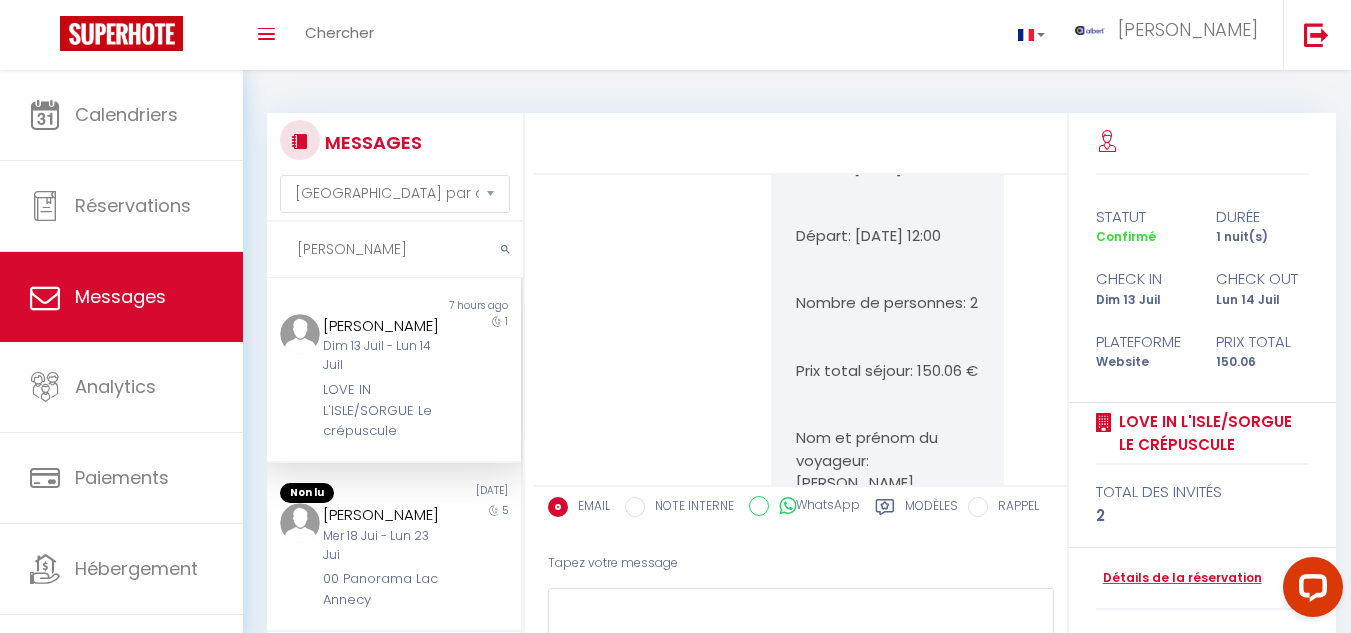 drag, startPoint x: 777, startPoint y: 293, endPoint x: 982, endPoint y: 325, distance: 207.48253 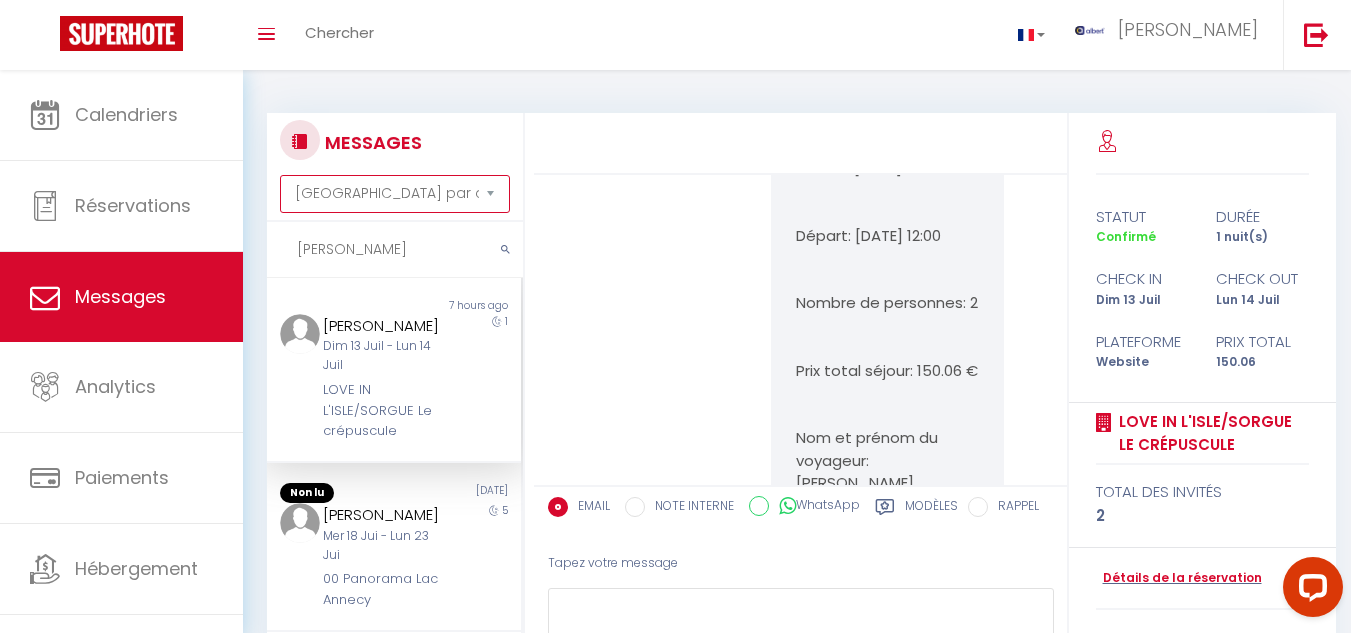 click on "Trier par date de réservation   Trier par date de message" at bounding box center (395, 194) 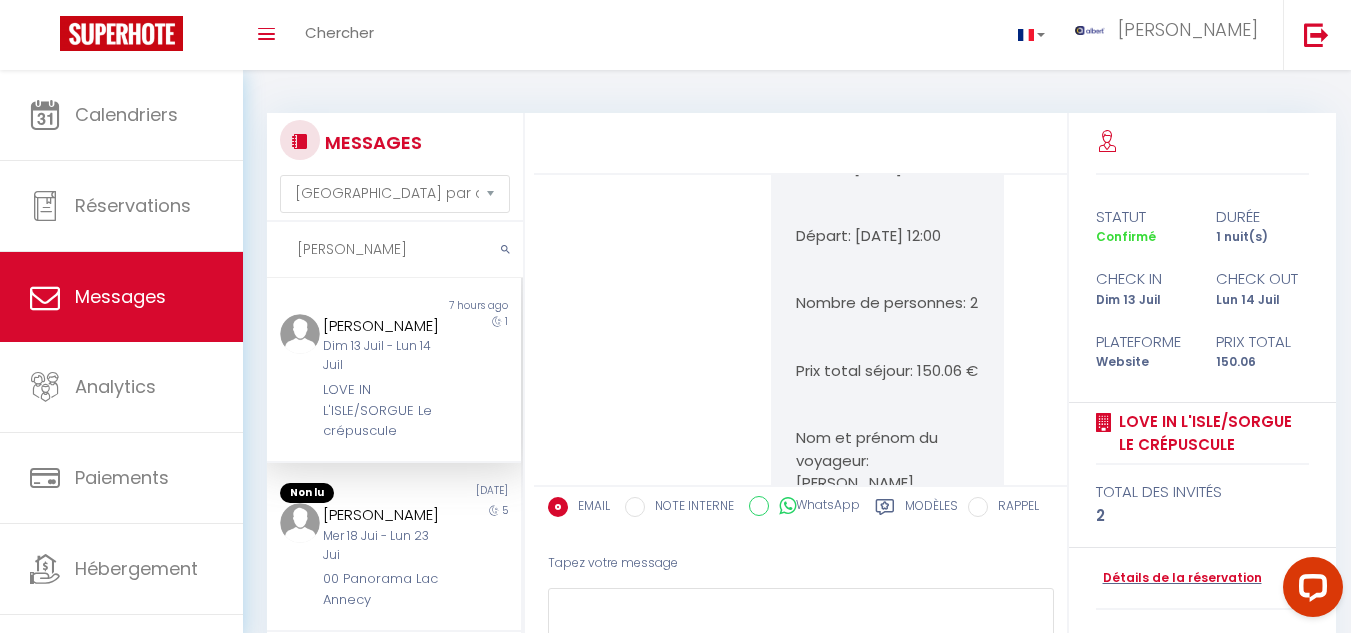 click at bounding box center (800, 144) 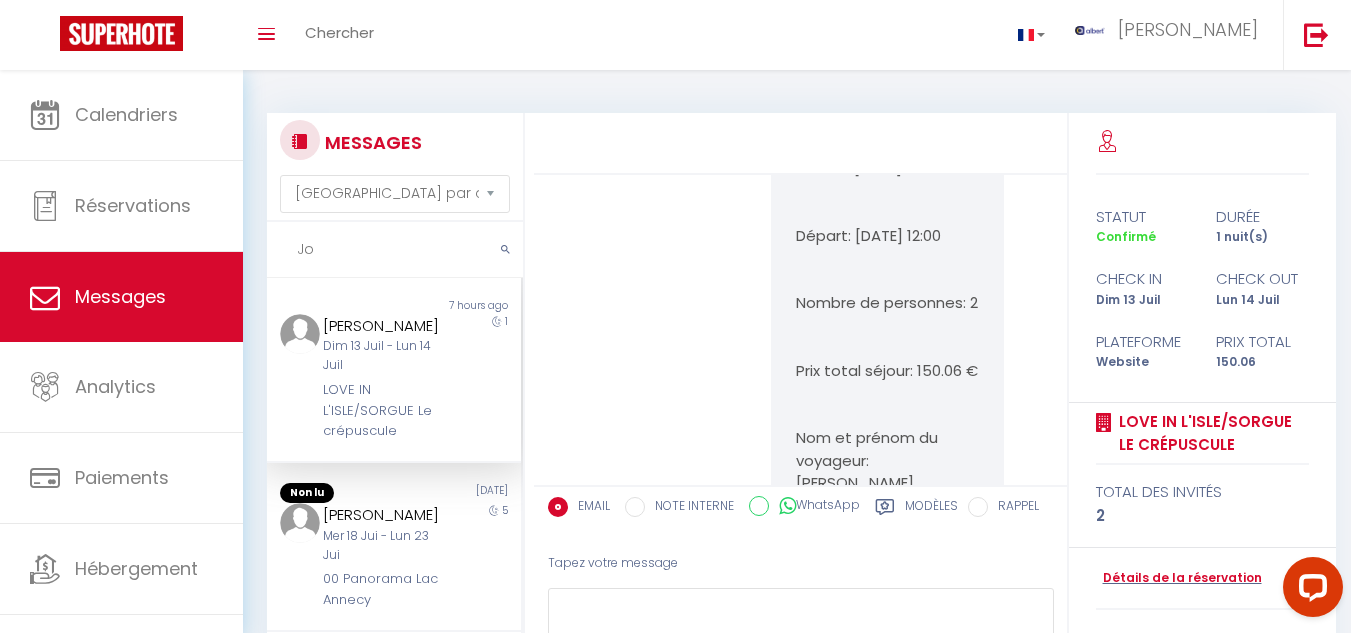 type on "J" 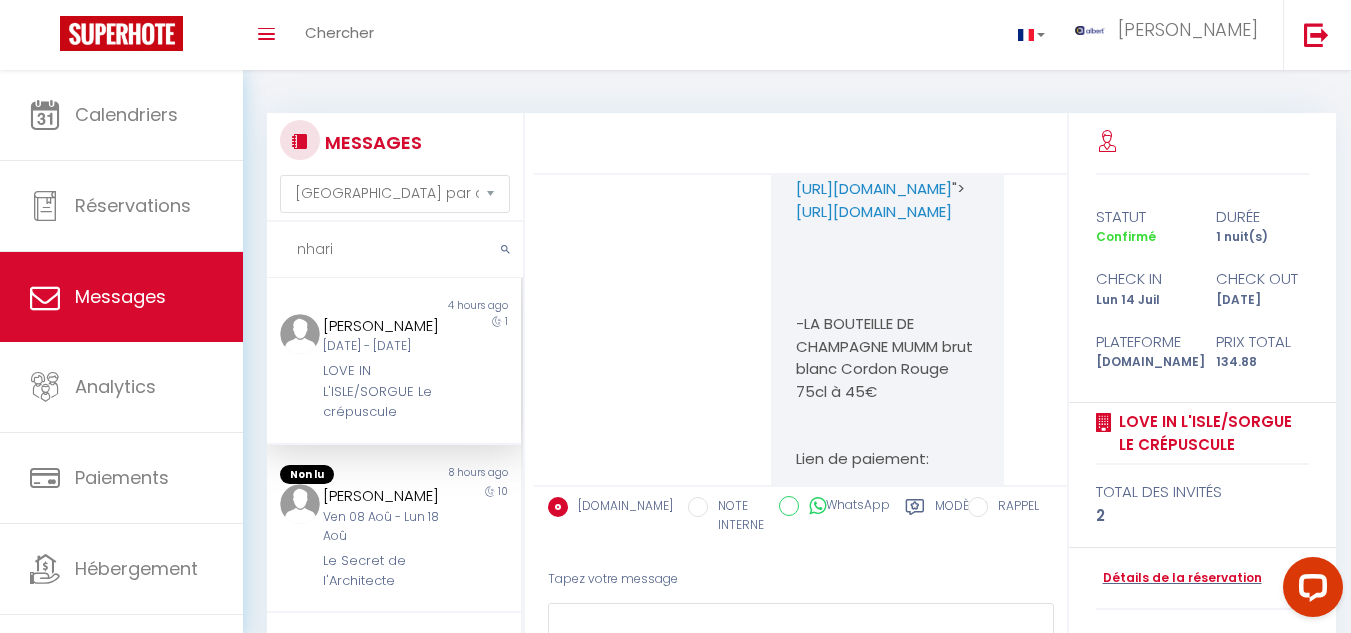 scroll, scrollTop: 12920, scrollLeft: 0, axis: vertical 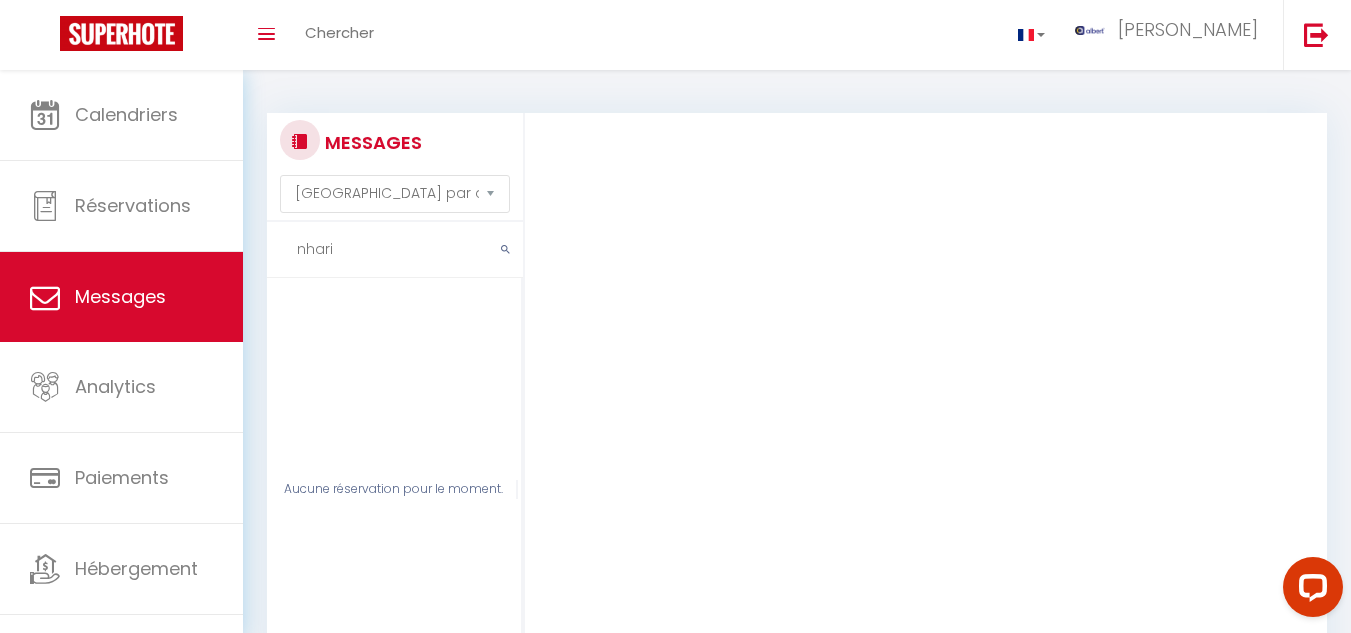 type on "nhari" 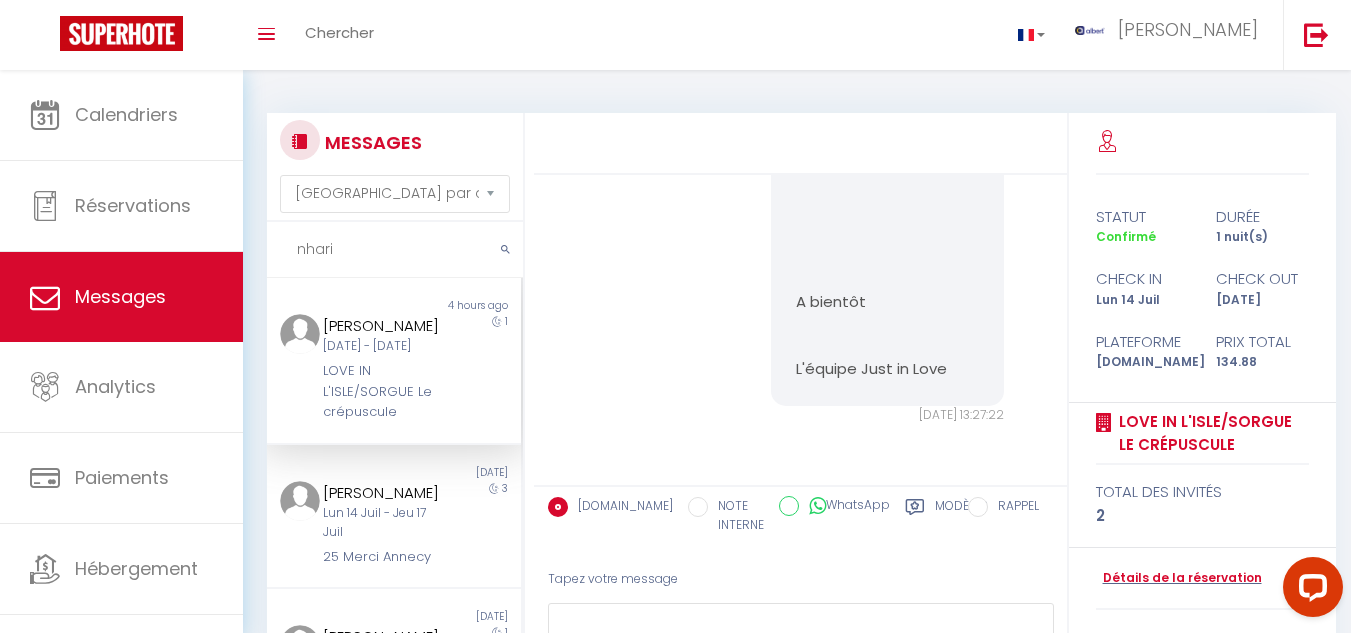 click on "1" at bounding box center (490, 368) 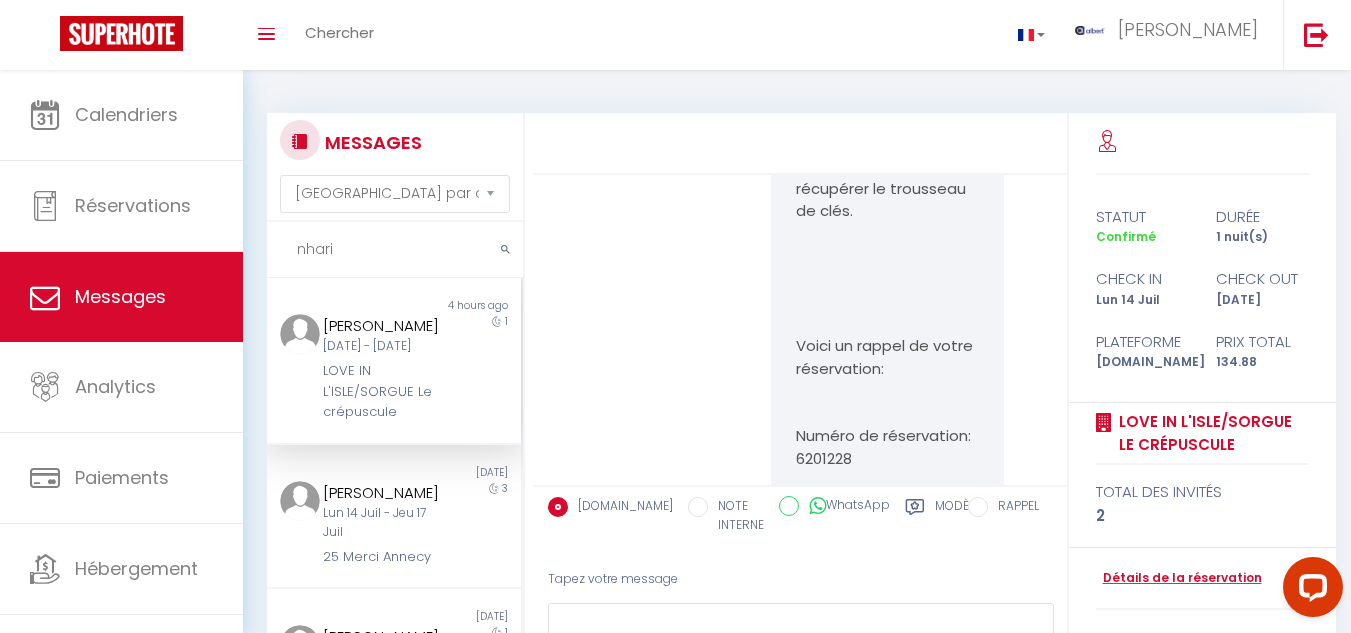 scroll, scrollTop: 6120, scrollLeft: 0, axis: vertical 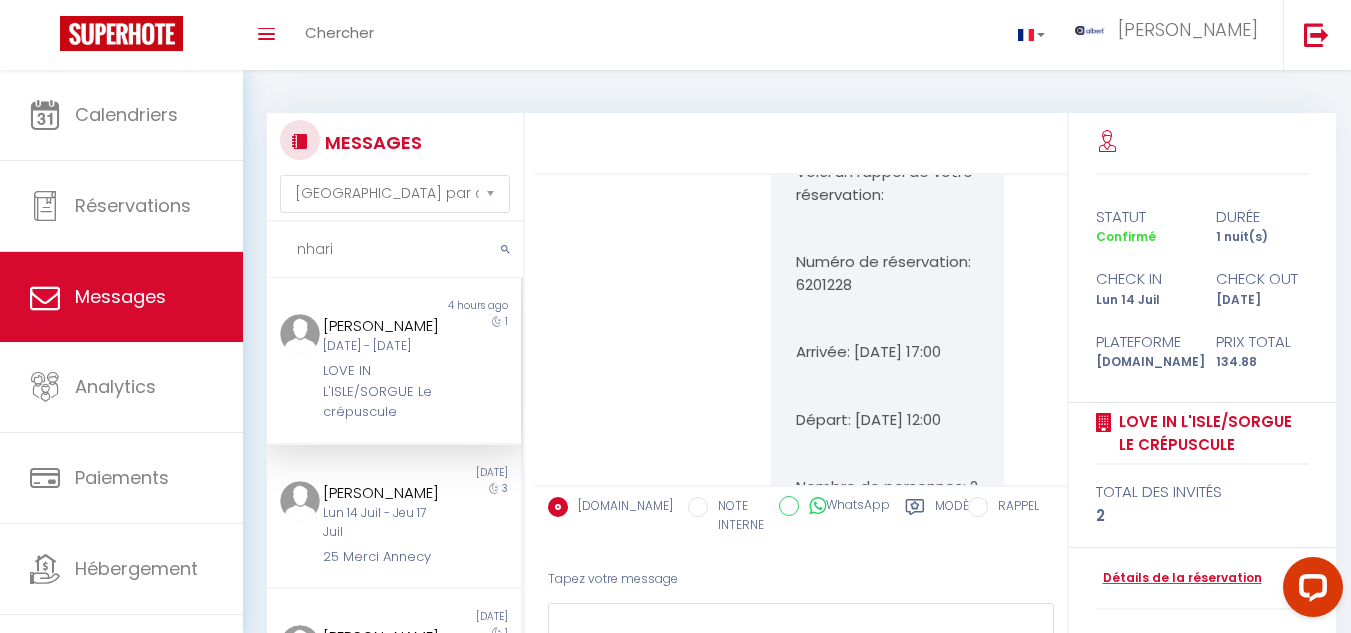drag, startPoint x: 785, startPoint y: 349, endPoint x: 956, endPoint y: 375, distance: 172.96532 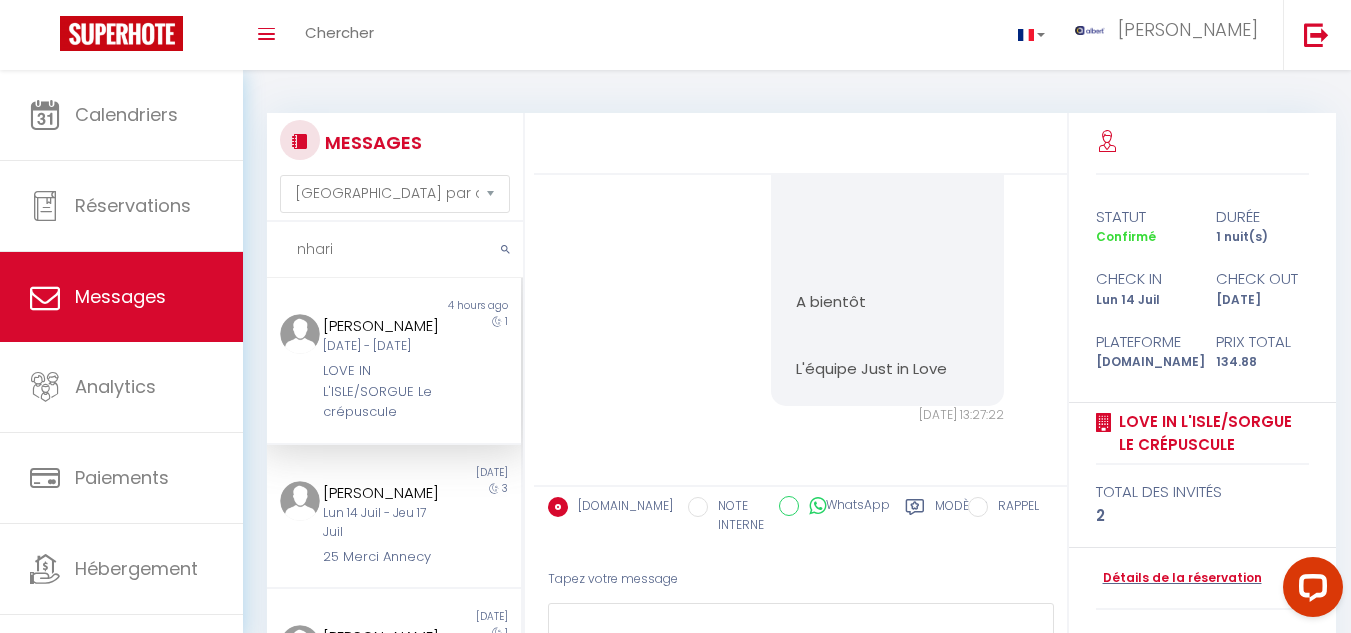 scroll, scrollTop: 12920, scrollLeft: 0, axis: vertical 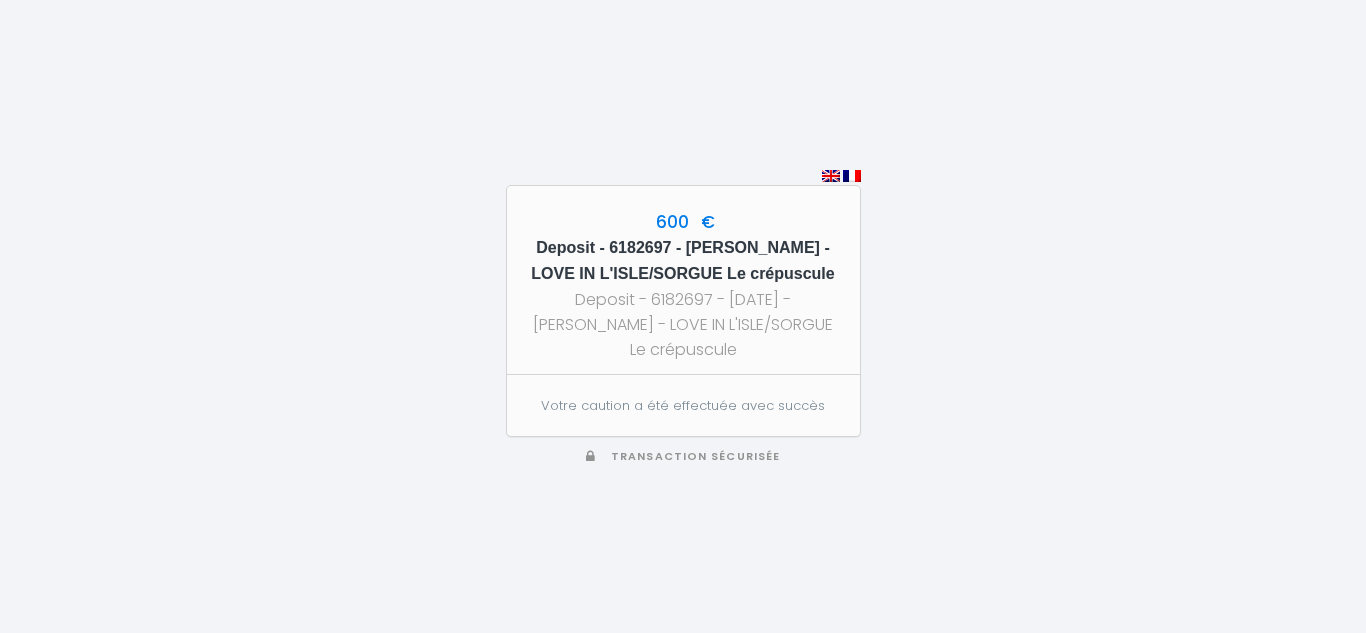 click on "600   €
Deposit - 6182697 - [PERSON_NAME] - LOVE IN L'ISLE/SORGUE Le crépuscule
Deposit - 6182697 - [DATE] - [PERSON_NAME] - LOVE IN L'ISLE/SORGUE Le crépuscule
Votre caution a été effectuée avec succès     Transaction sécurisée" at bounding box center (683, 316) 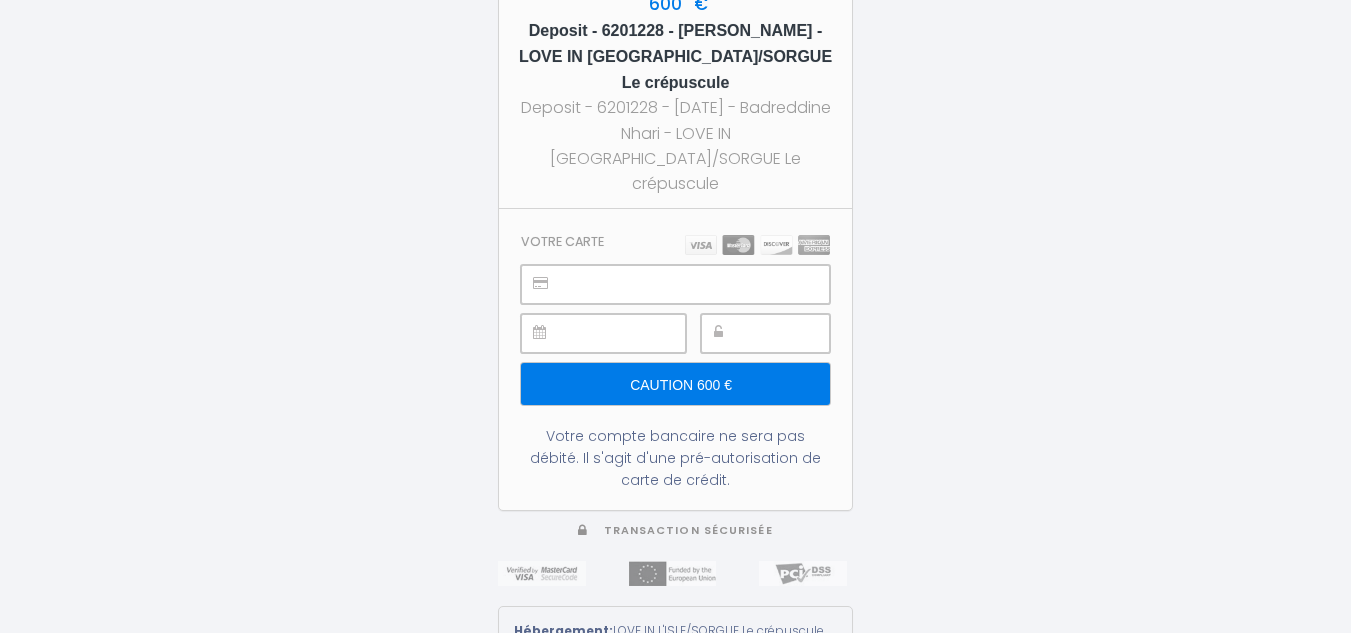 scroll, scrollTop: 0, scrollLeft: 0, axis: both 